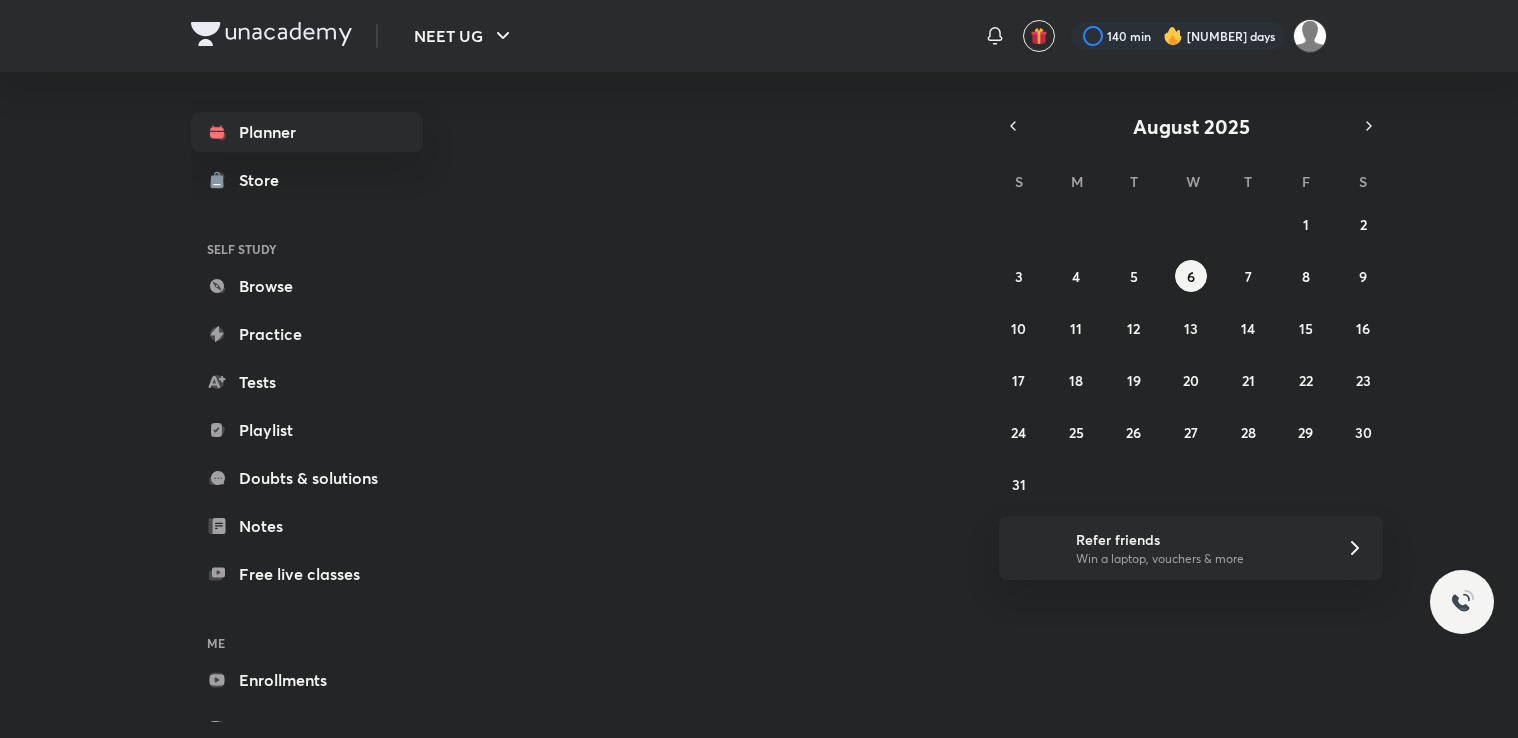 scroll, scrollTop: 0, scrollLeft: 0, axis: both 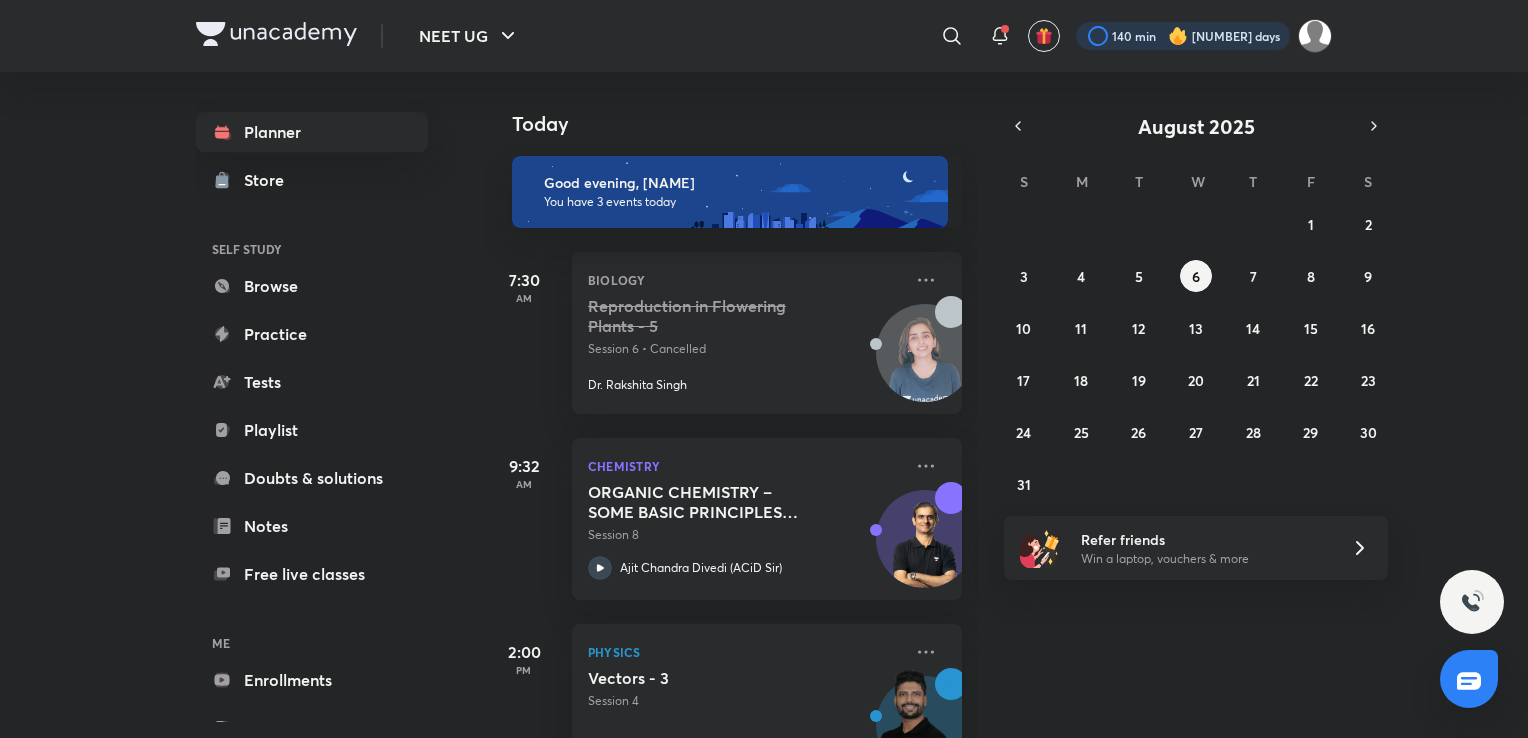 click at bounding box center [1183, 36] 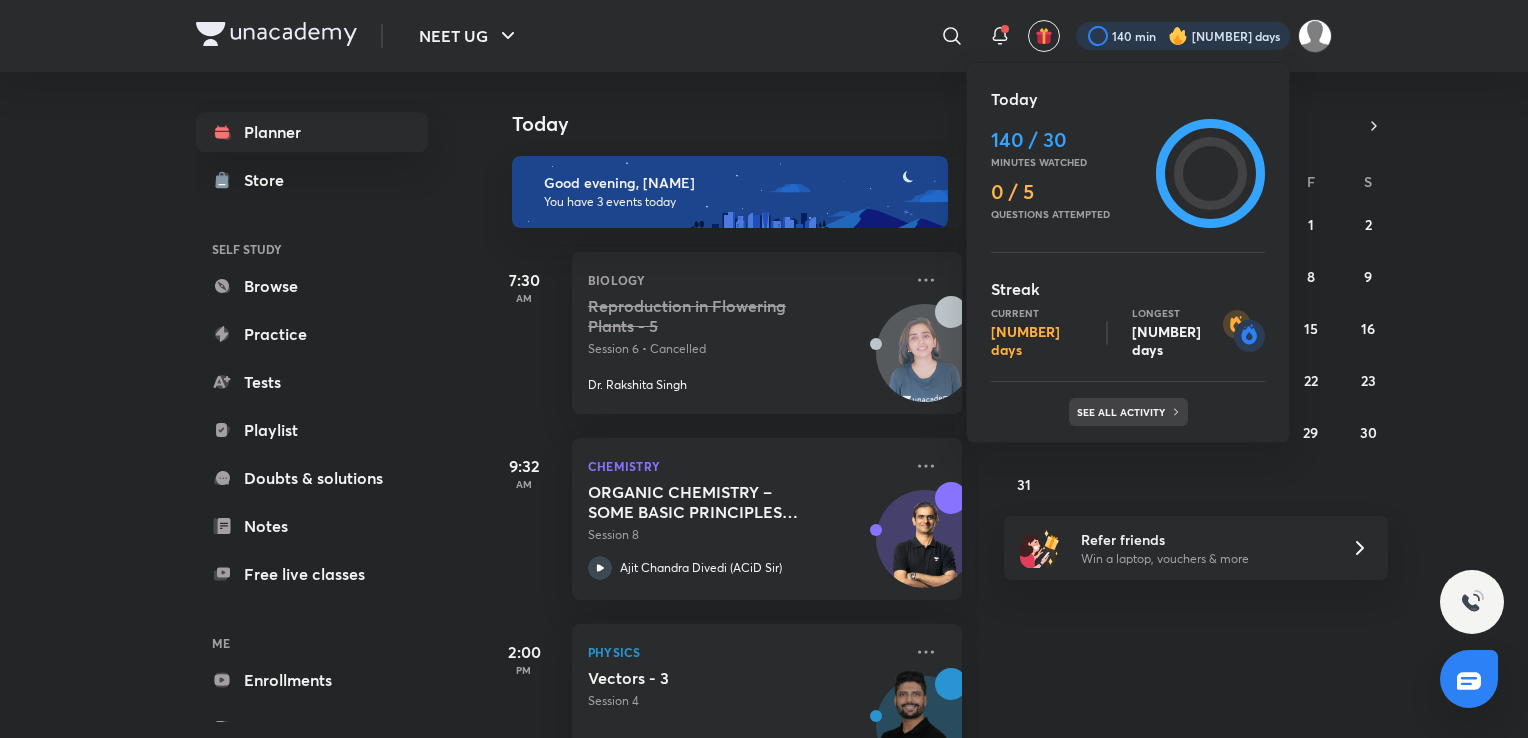click on "See all activity" at bounding box center [1123, 412] 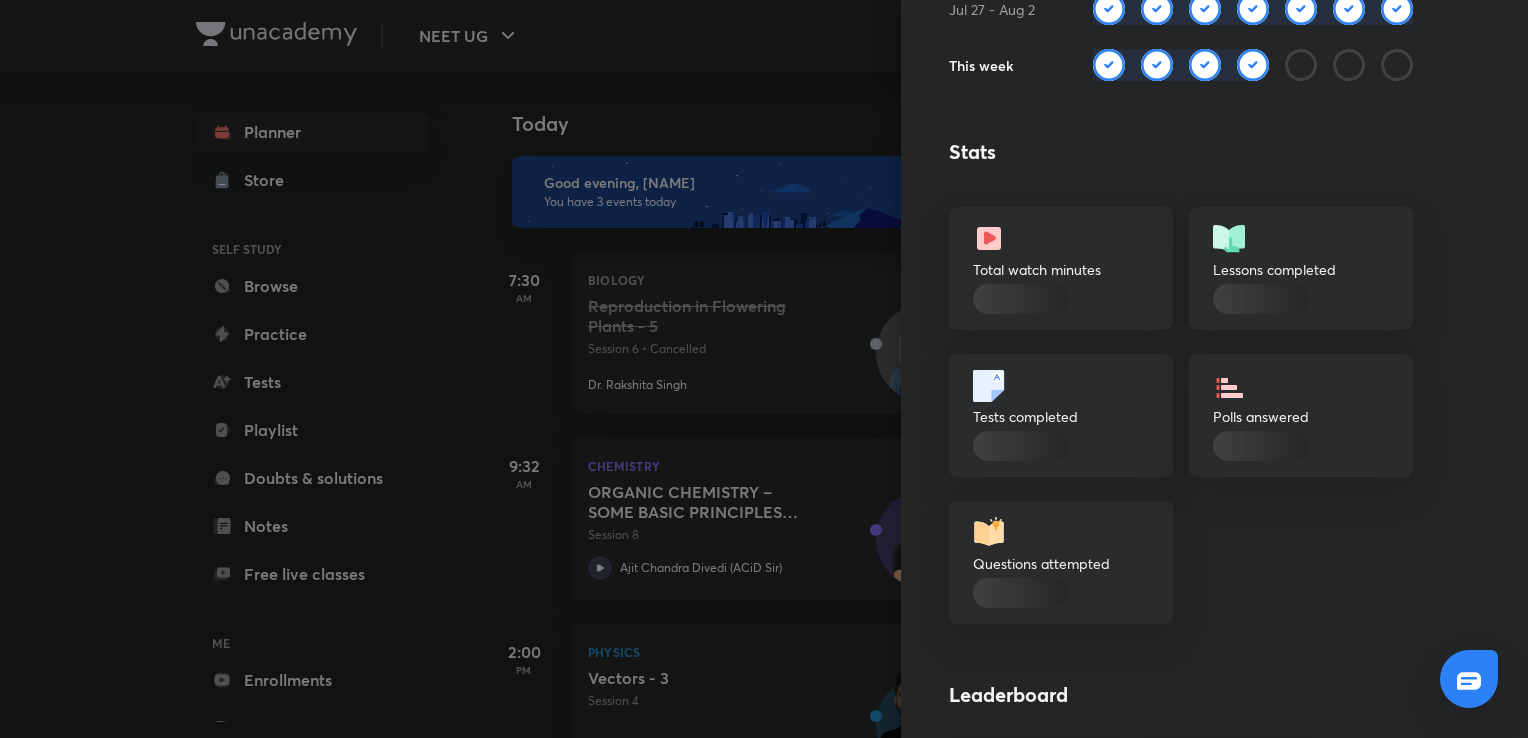 scroll, scrollTop: 471, scrollLeft: 0, axis: vertical 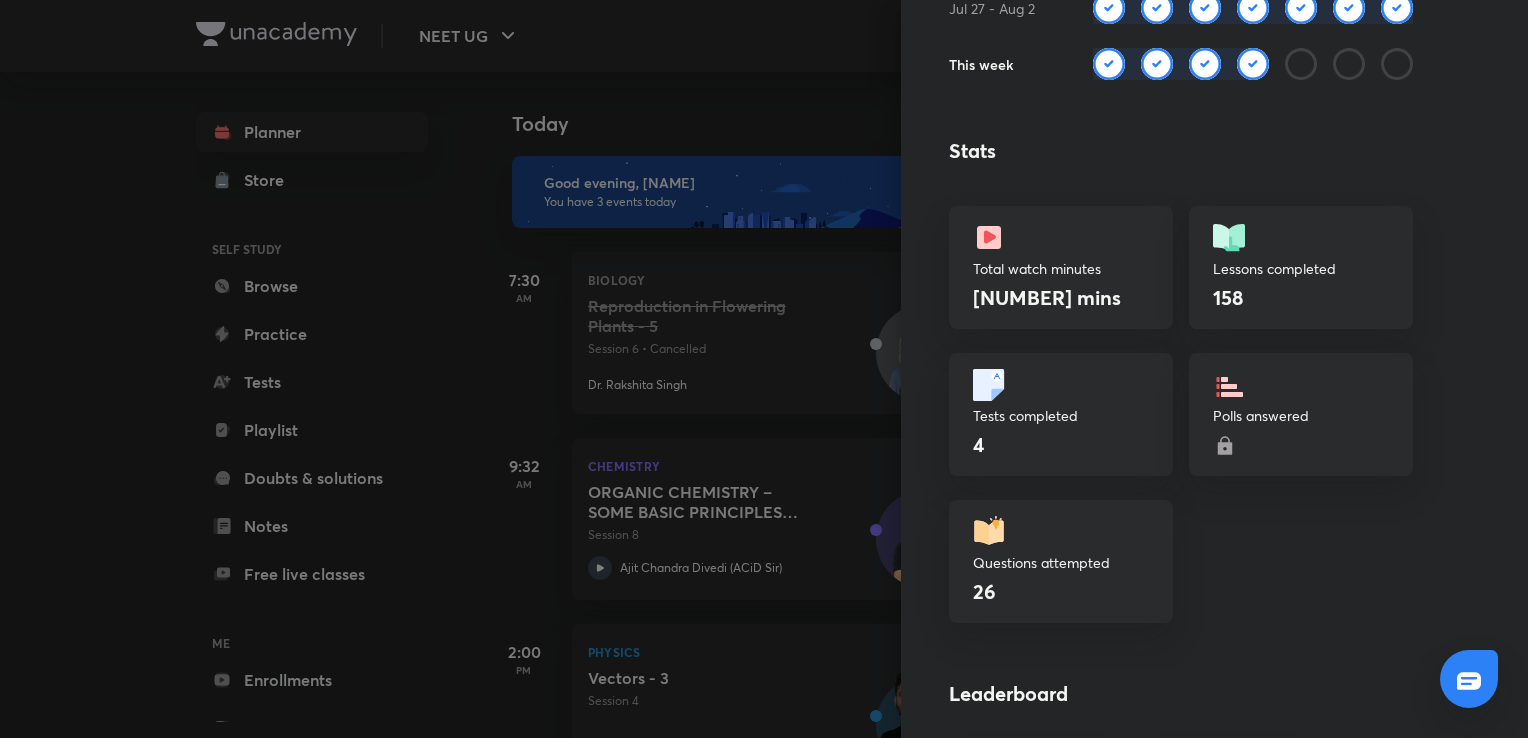 click at bounding box center (764, 369) 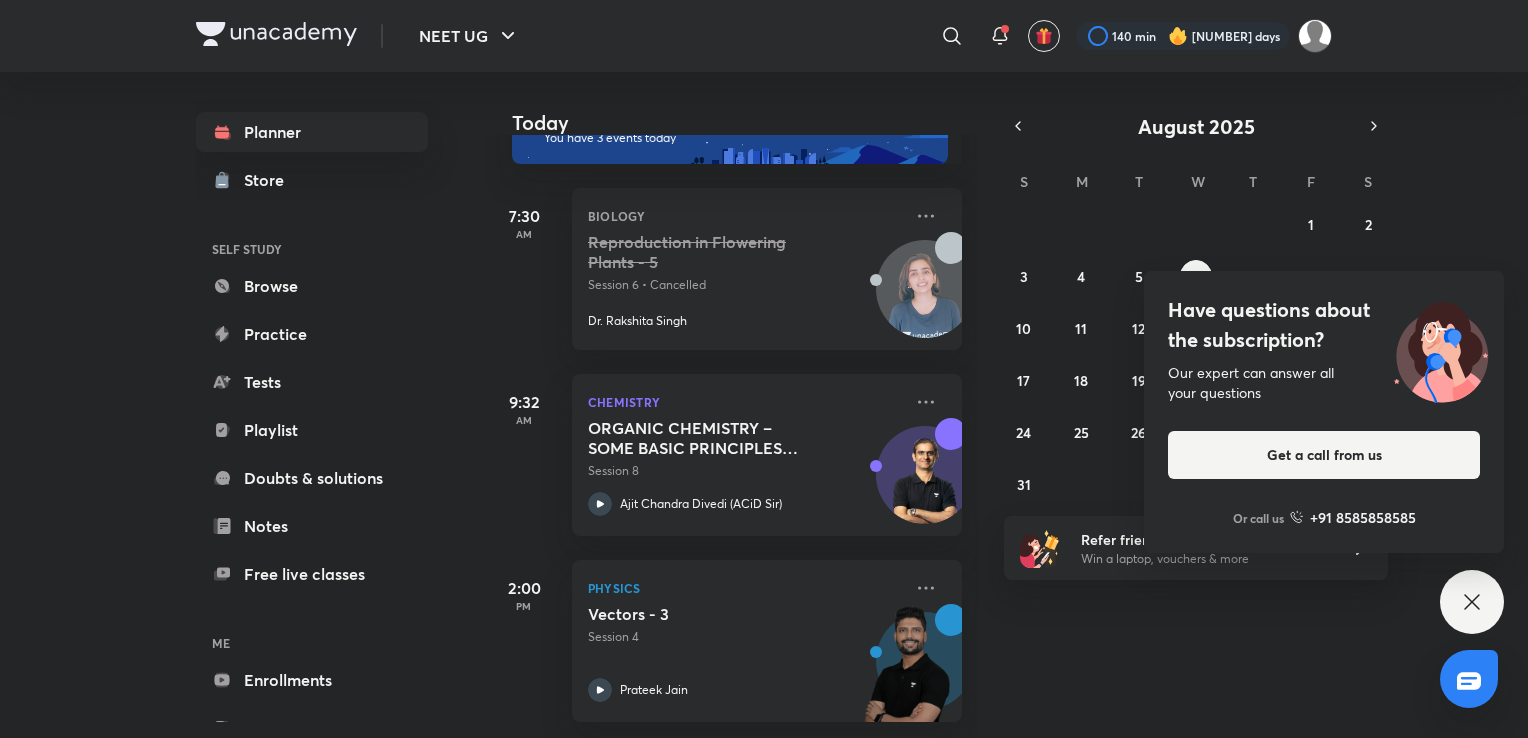 scroll, scrollTop: 0, scrollLeft: 0, axis: both 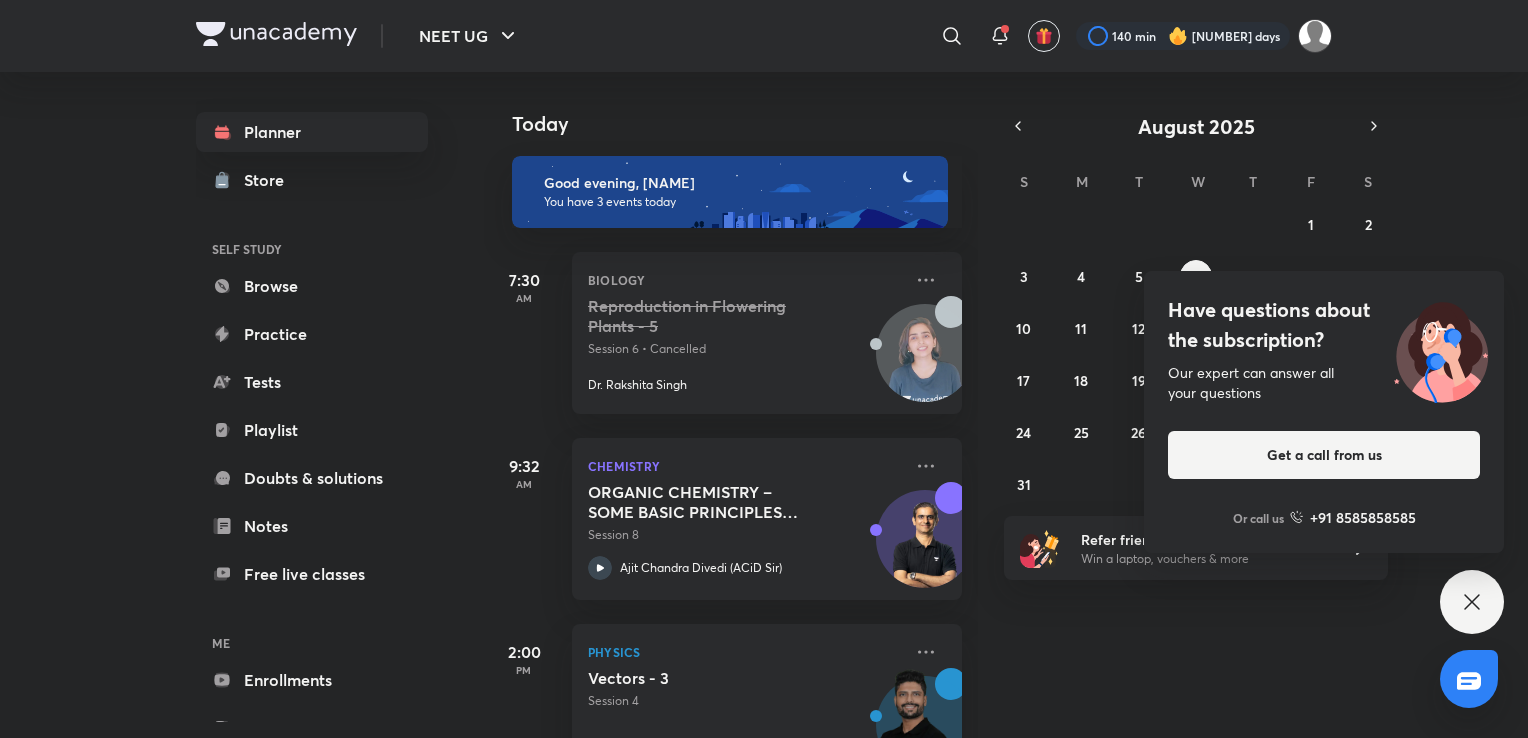 click on "Have questions about the subscription? Our expert can answer all your questions Get a call from us Or call us +91 8585858585" at bounding box center [1472, 602] 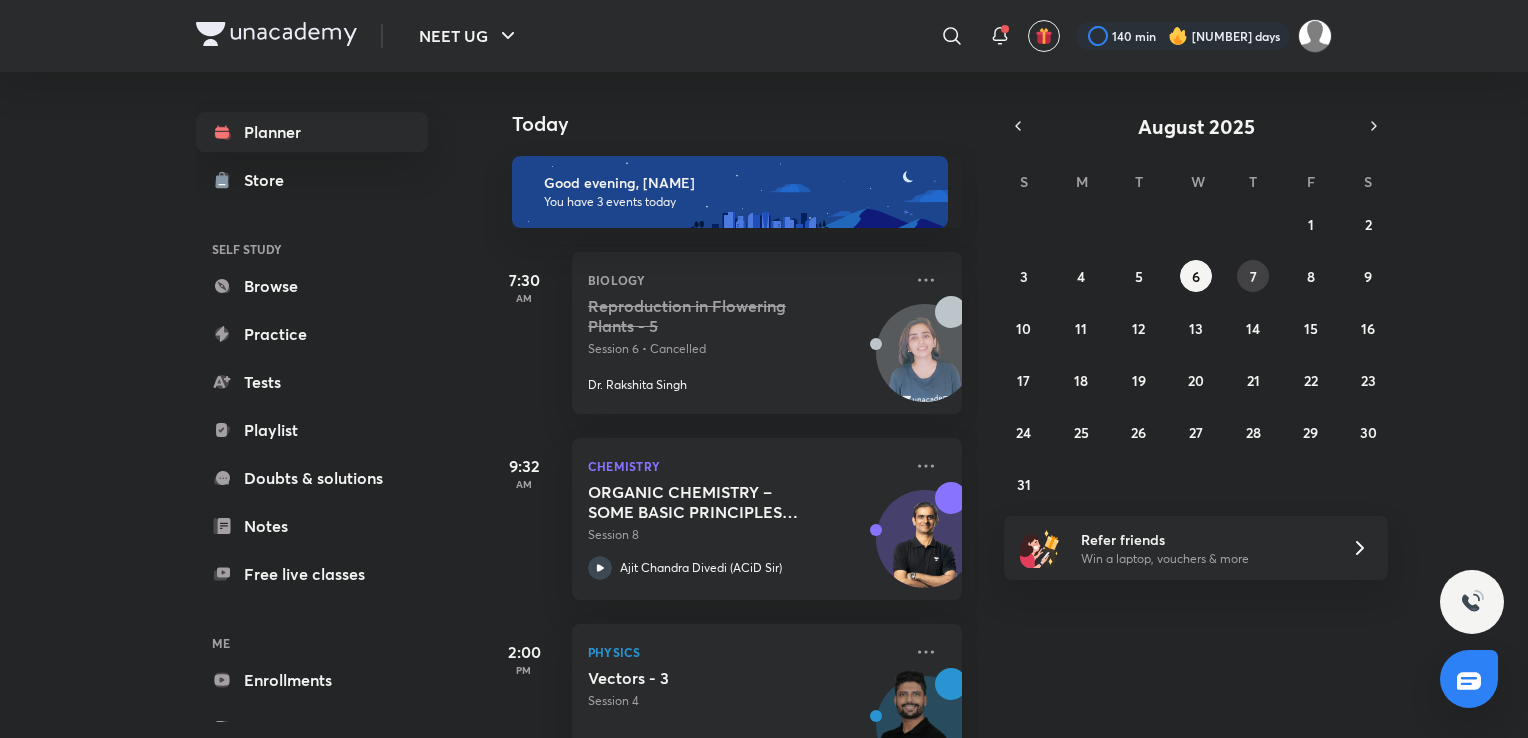 click on "7" at bounding box center [1253, 276] 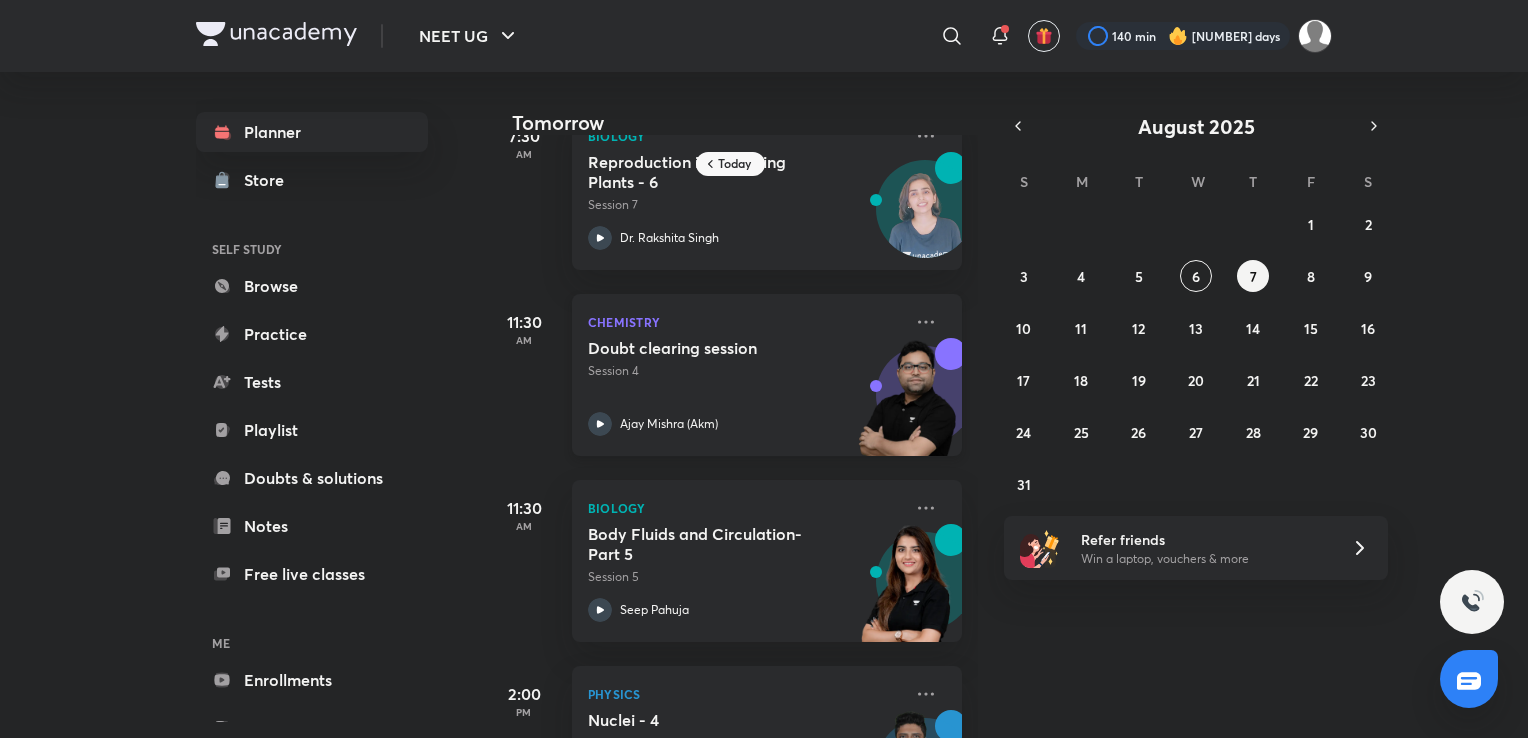scroll, scrollTop: 54, scrollLeft: 0, axis: vertical 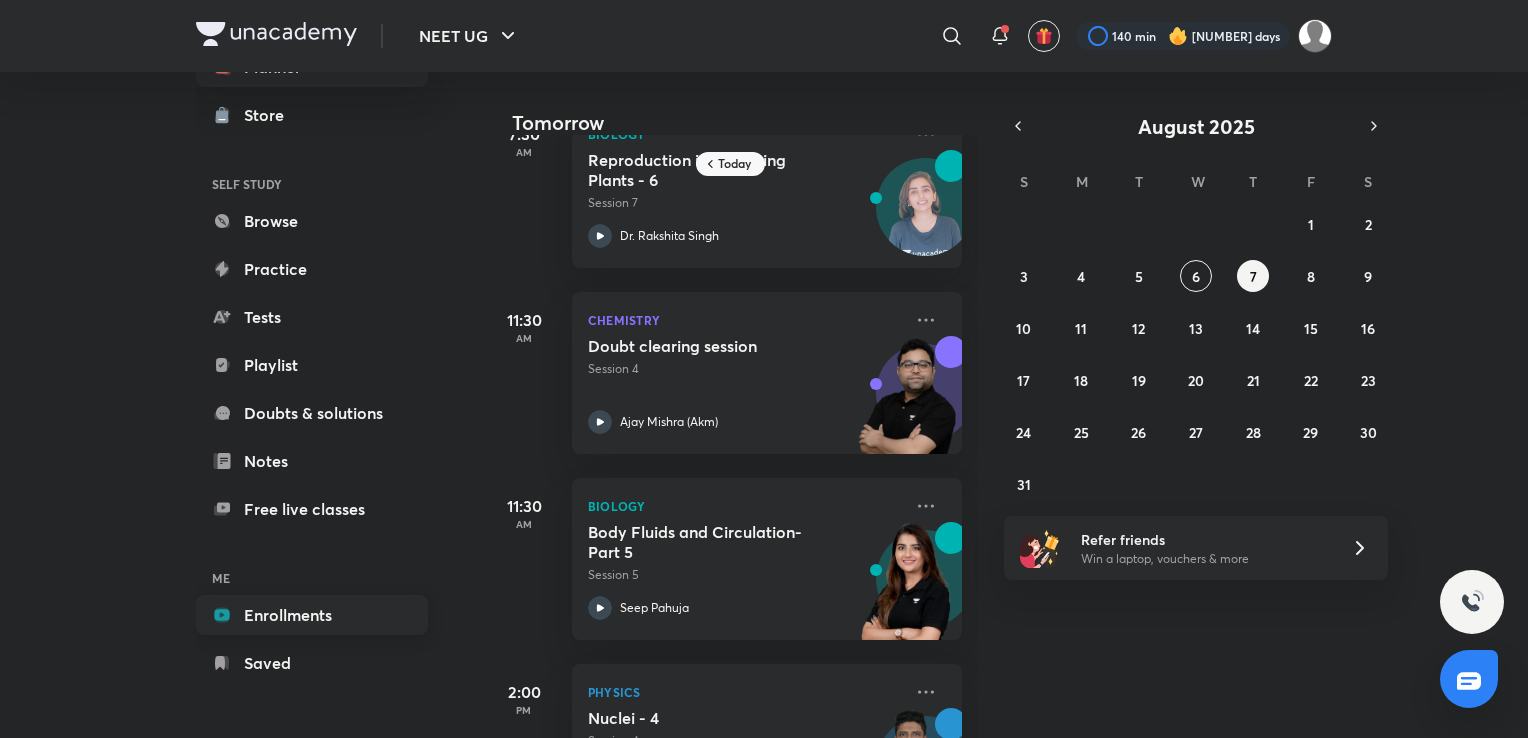 click on "Enrollments" at bounding box center (312, 615) 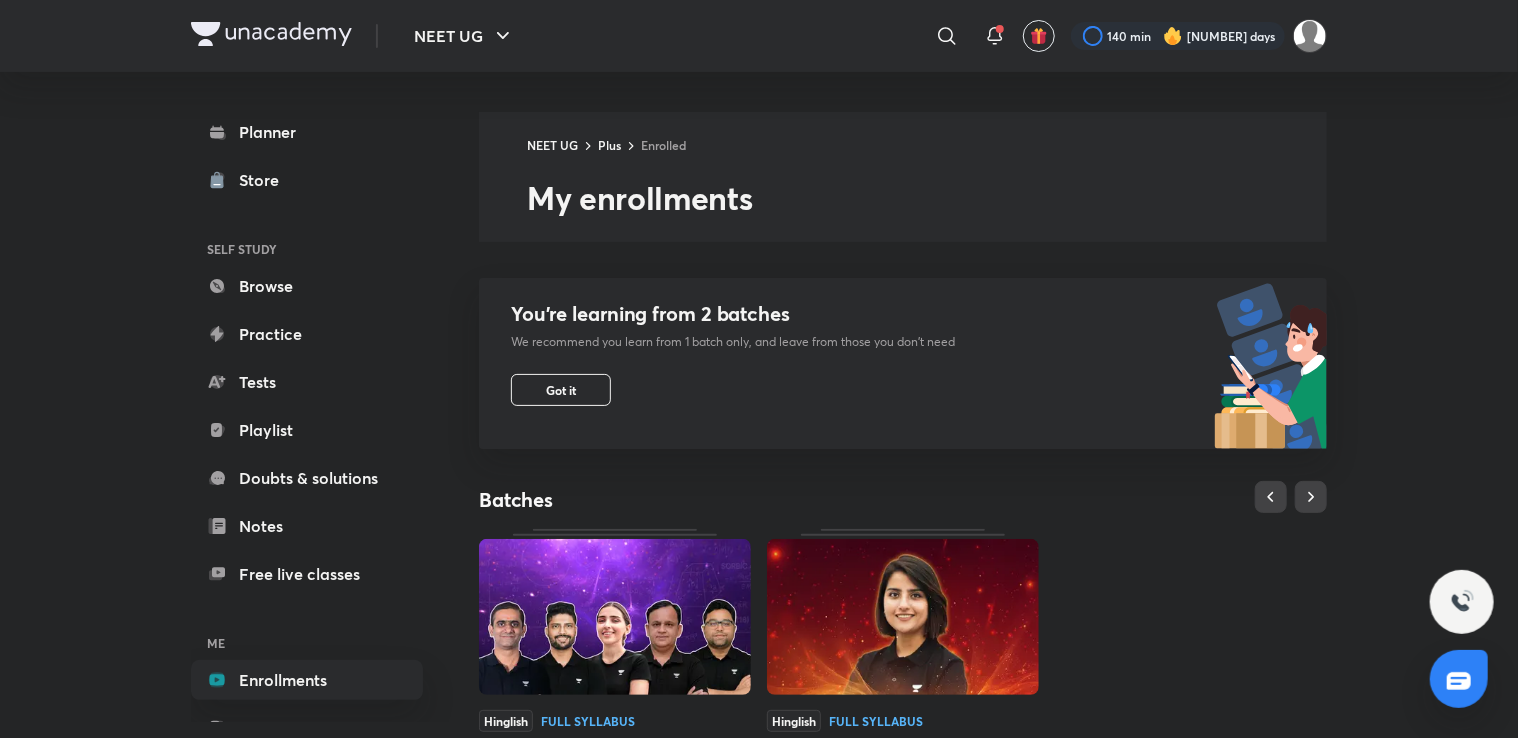 click at bounding box center [615, 617] 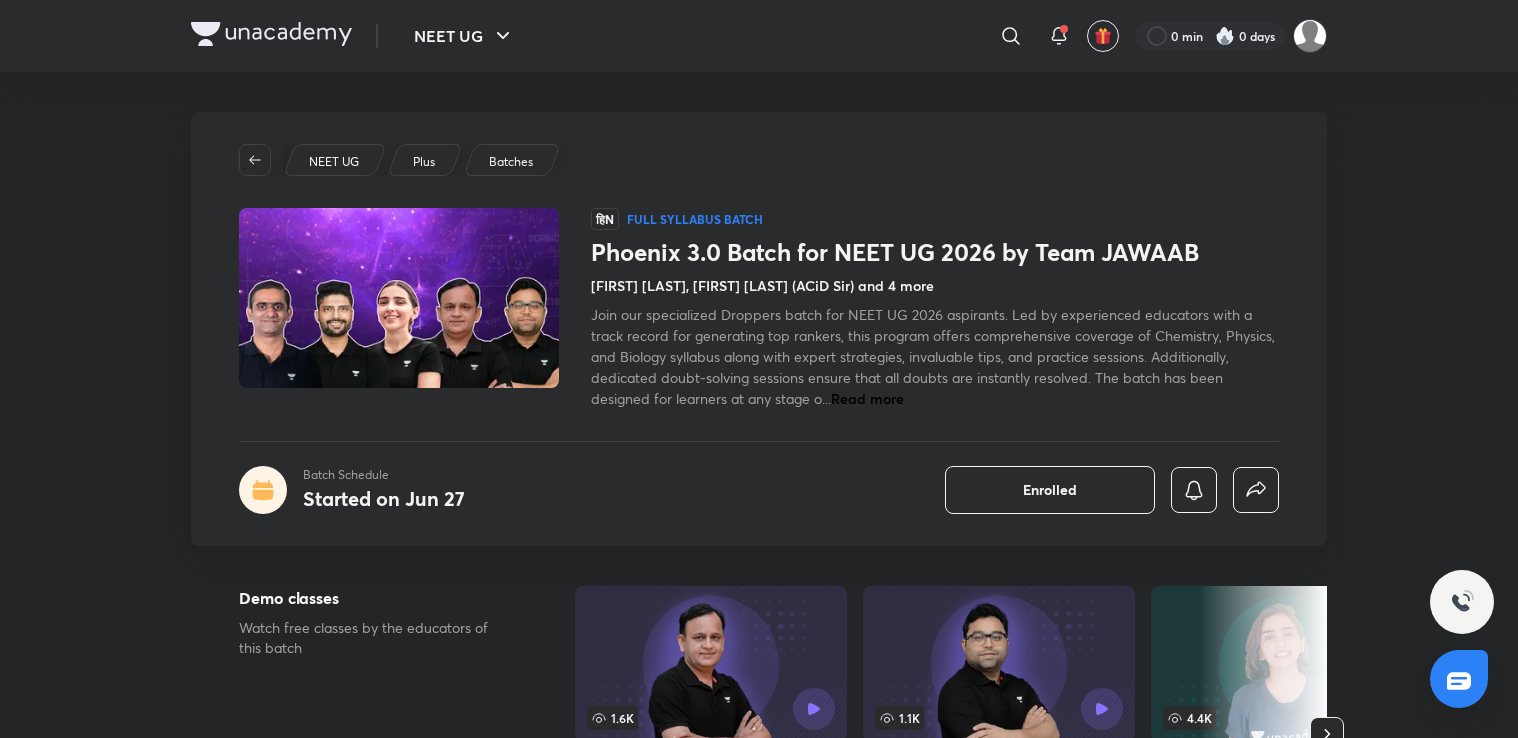 scroll, scrollTop: 0, scrollLeft: 0, axis: both 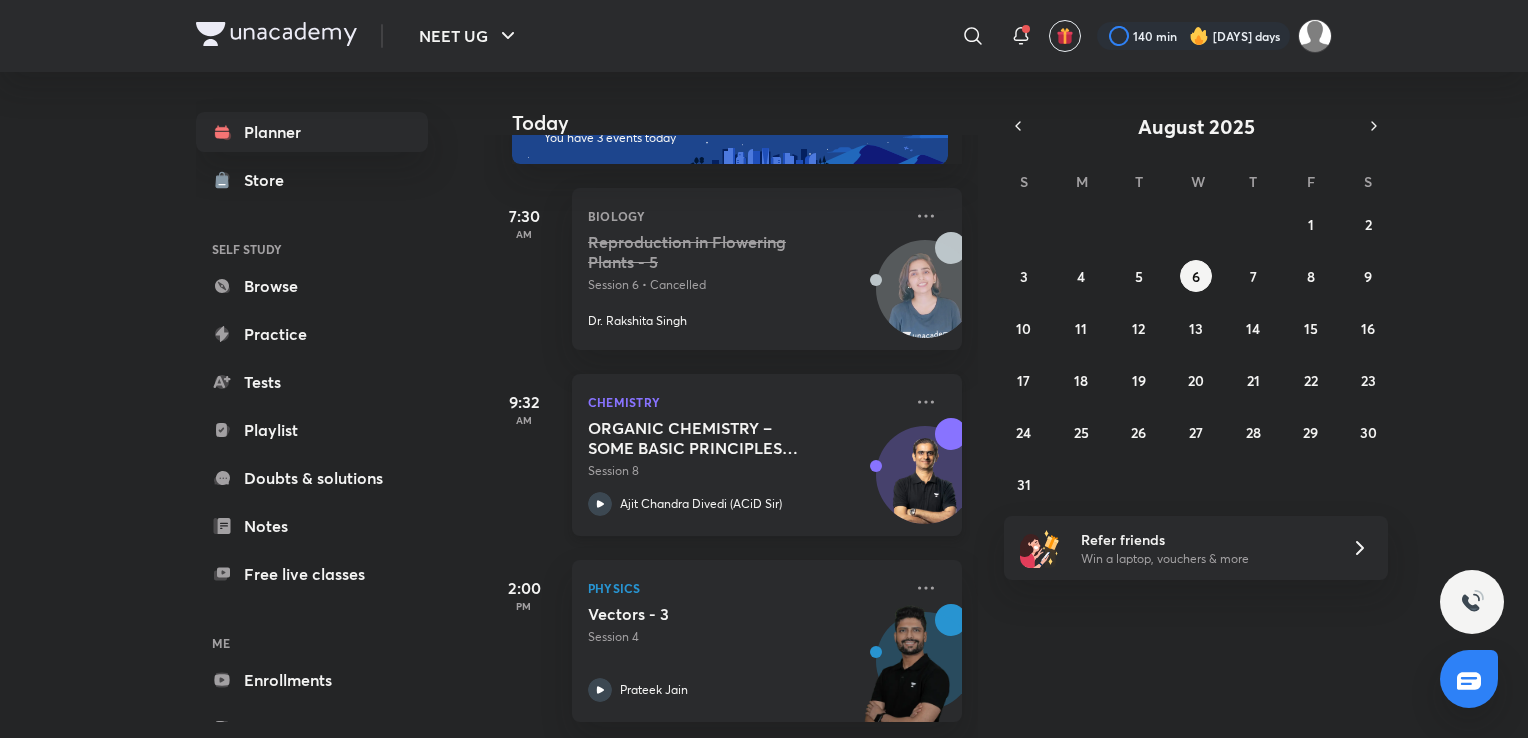 click on "ORGANIC CHEMISTRY – SOME BASIC PRINCIPLES AND TECHNIQUES (IUPAC Nomenclature) - 8 Session 8 Ajit Chandra Divedi (ACiD Sir)" at bounding box center (745, 467) 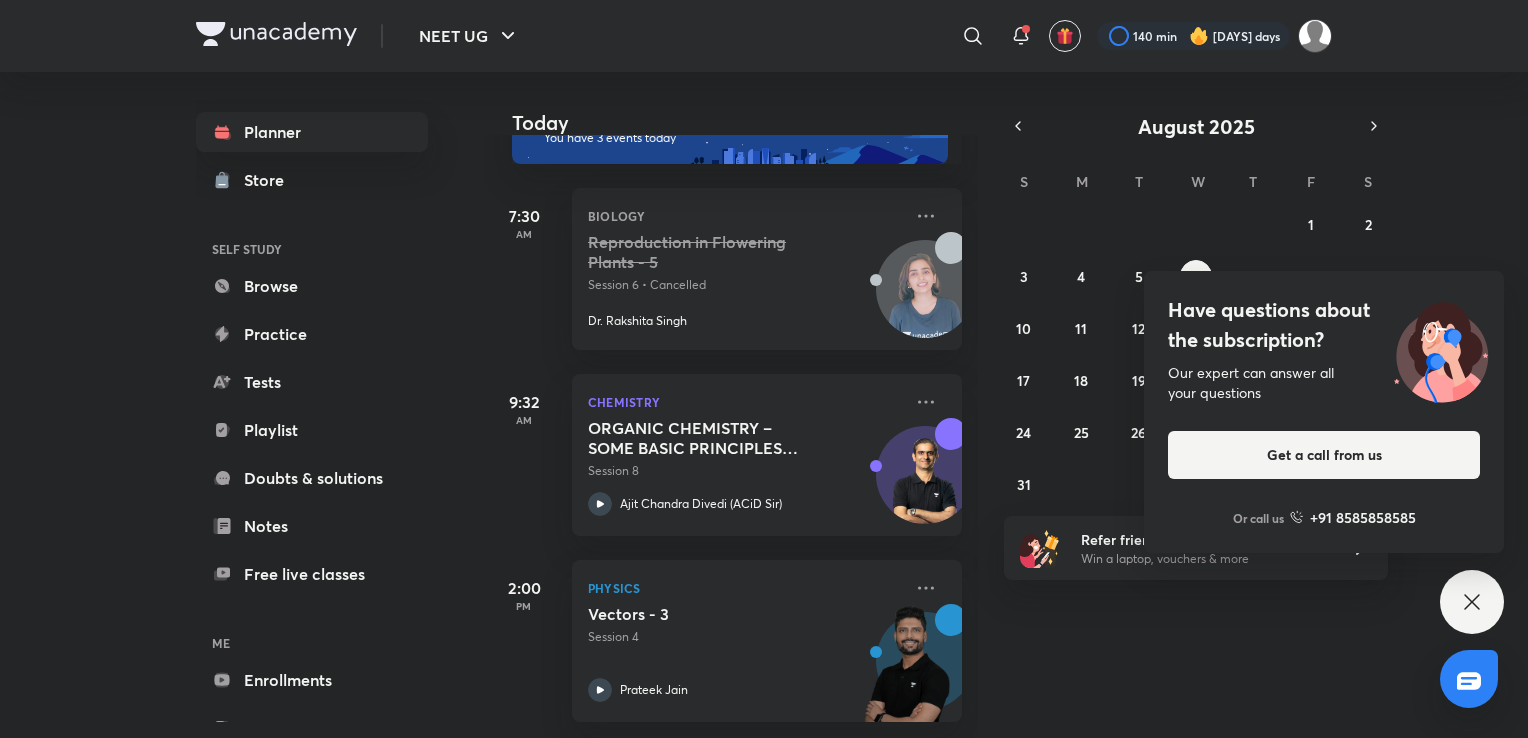 click on "Have questions about the subscription? Our expert can answer all your questions Get a call from us Or call us +91 8585858585" at bounding box center [1472, 602] 